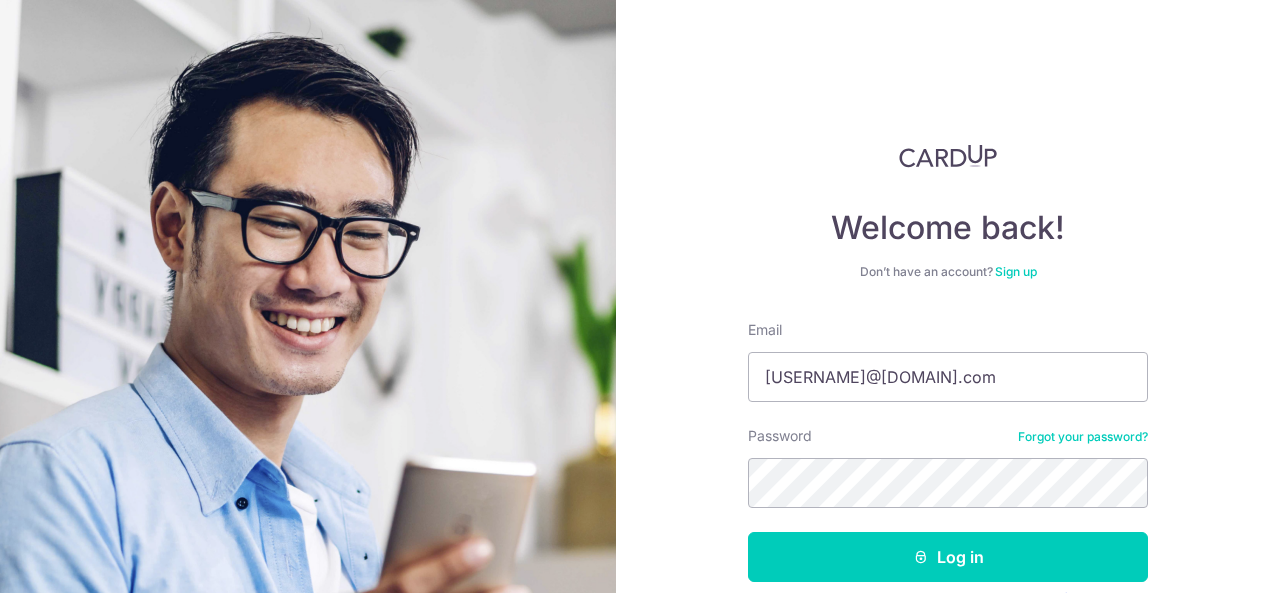 scroll, scrollTop: 0, scrollLeft: 0, axis: both 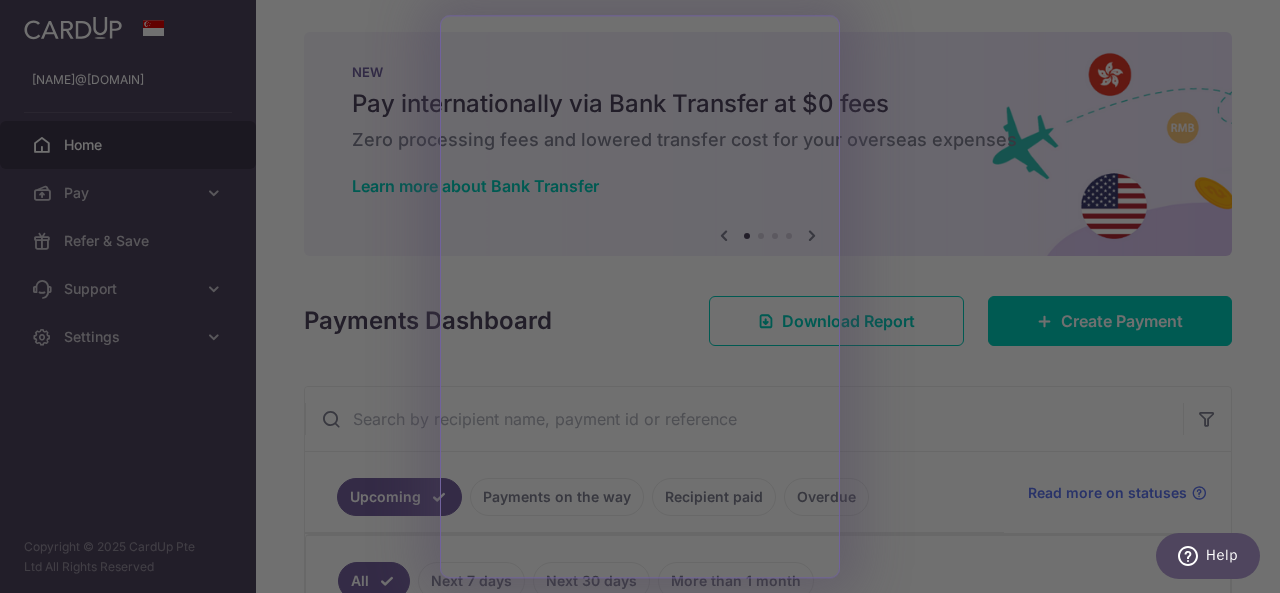 click at bounding box center (646, 299) 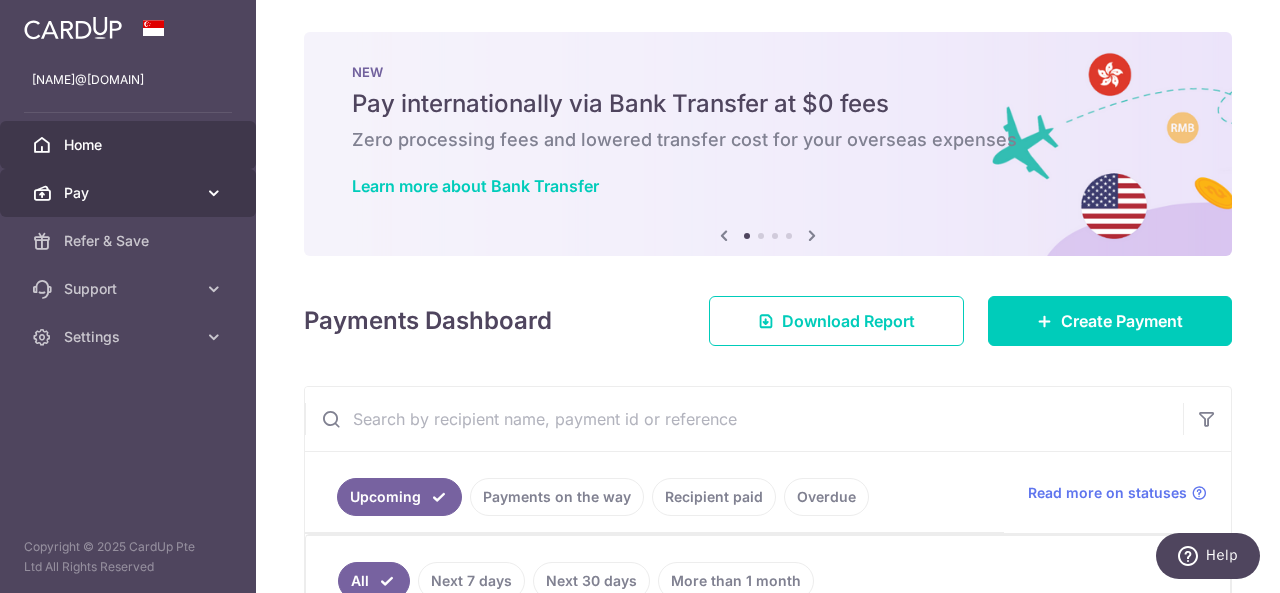 click on "Pay" at bounding box center (128, 193) 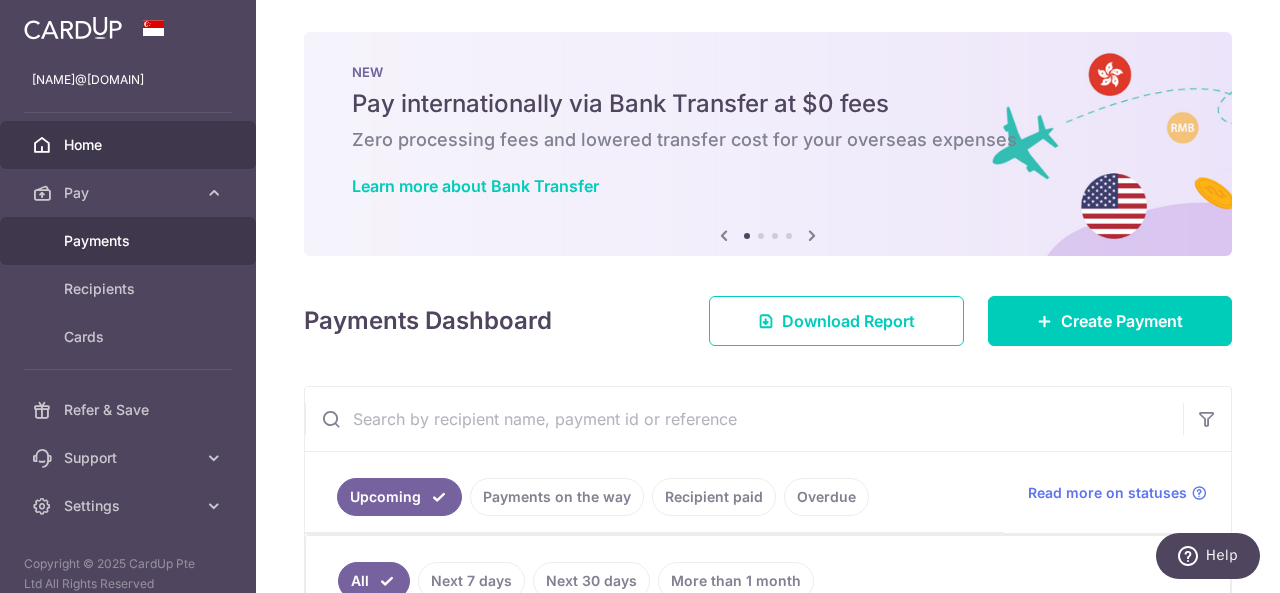 click on "Payments" at bounding box center (130, 241) 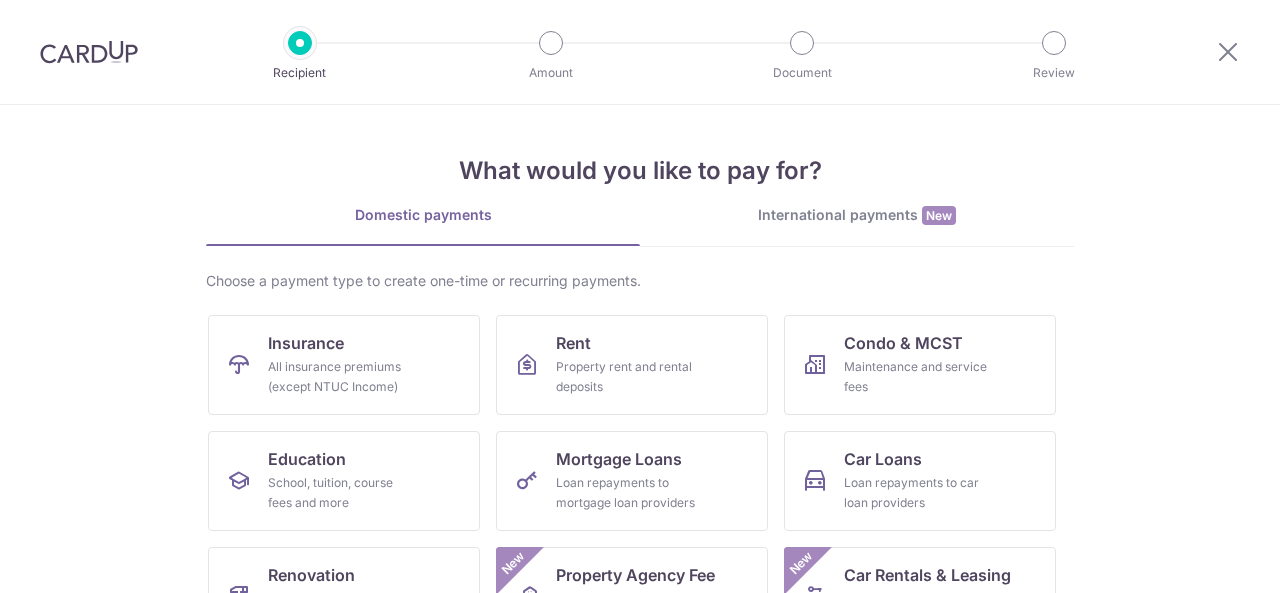 scroll, scrollTop: 0, scrollLeft: 0, axis: both 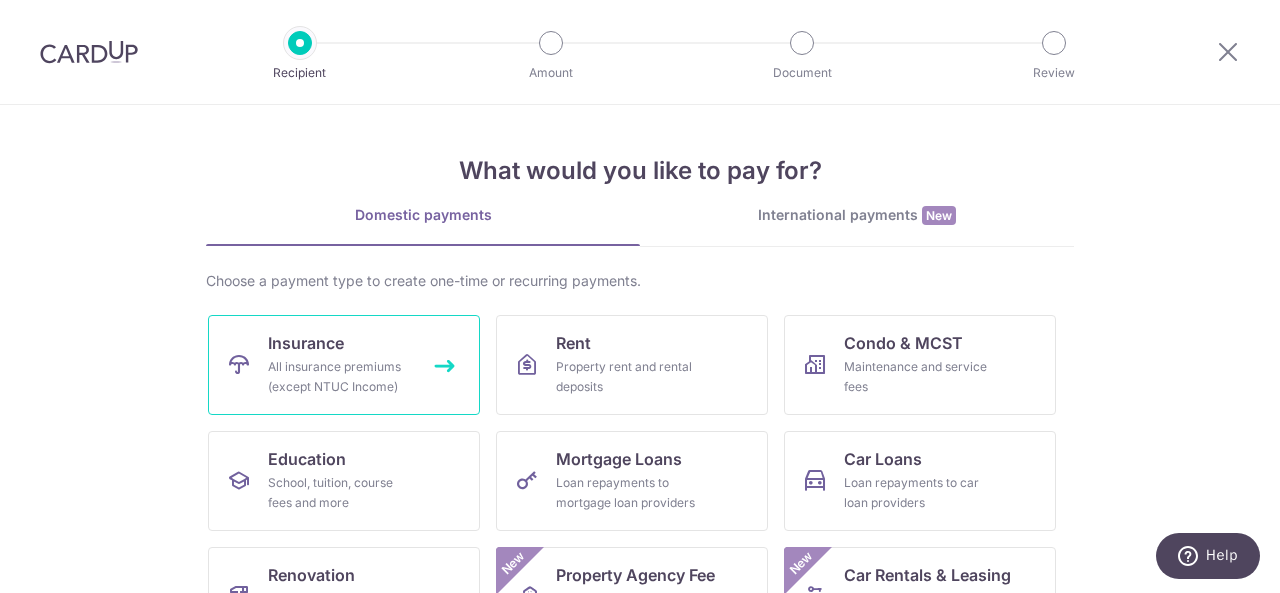 click on "All insurance premiums (except NTUC Income)" at bounding box center [340, 377] 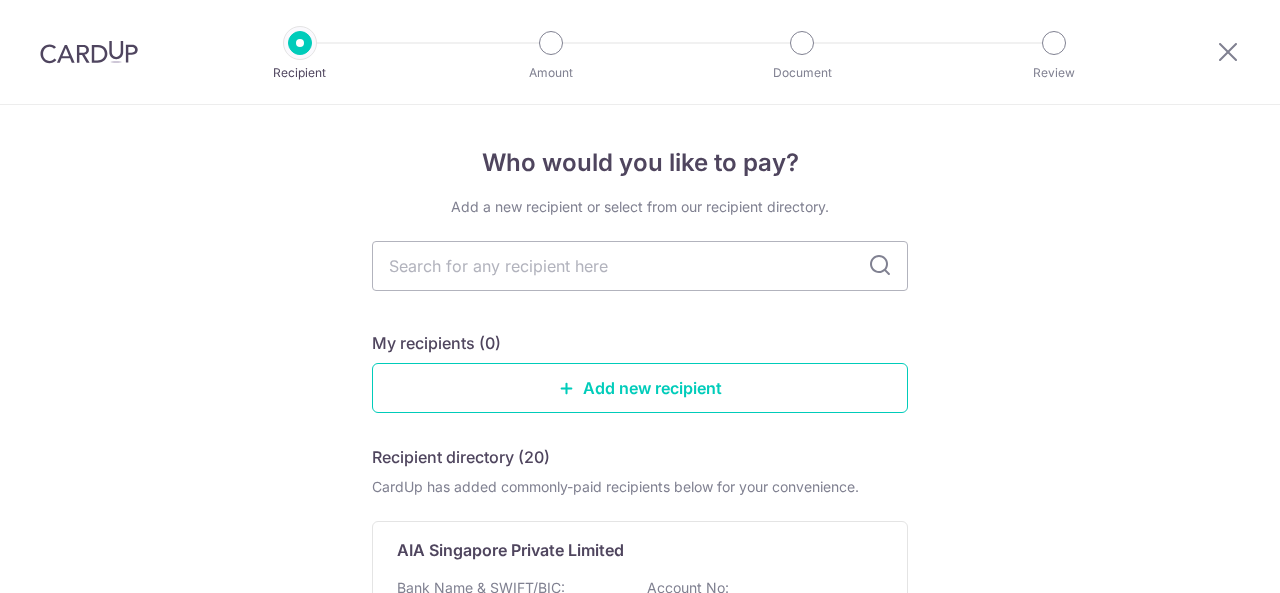 scroll, scrollTop: 0, scrollLeft: 0, axis: both 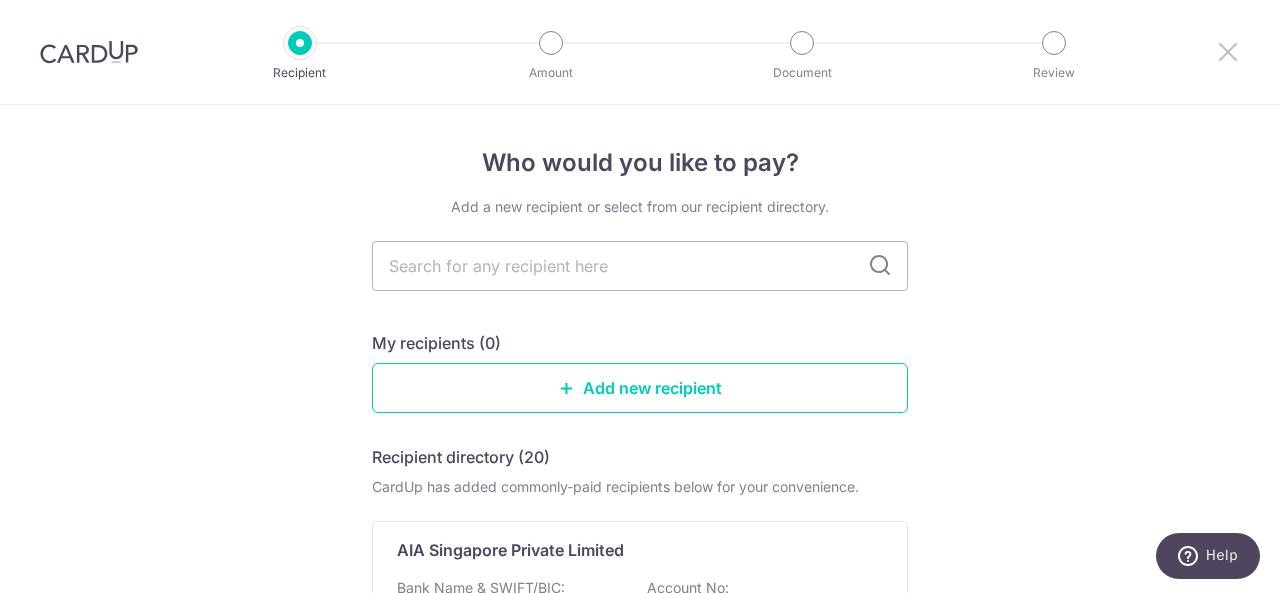 click at bounding box center (1228, 51) 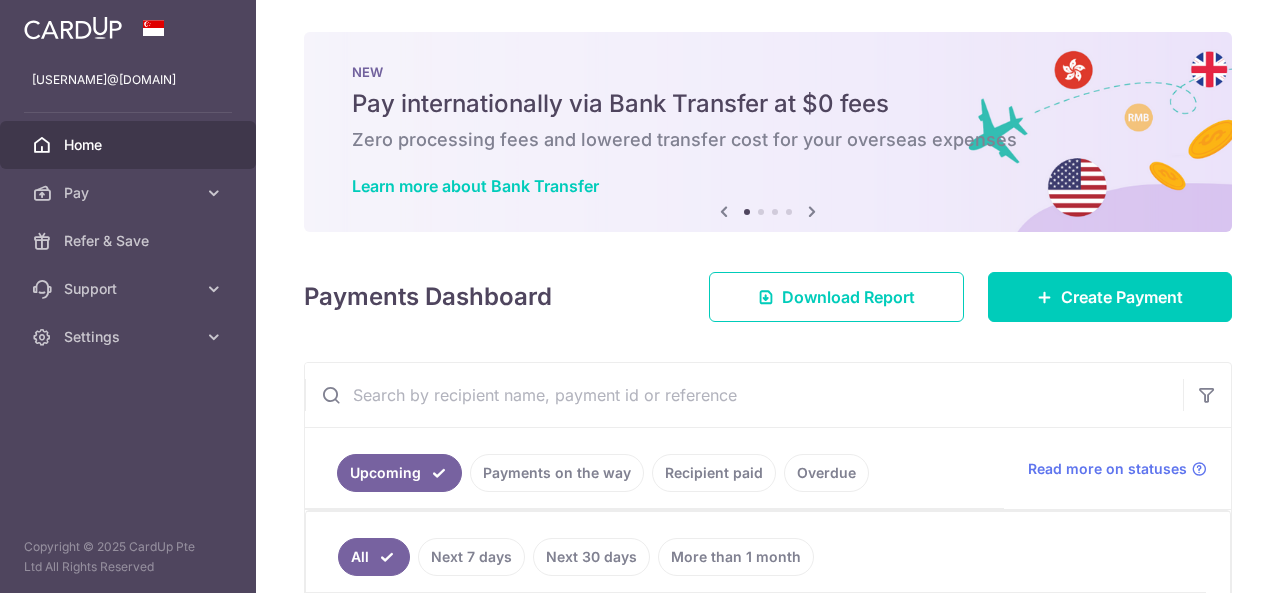 scroll, scrollTop: 0, scrollLeft: 0, axis: both 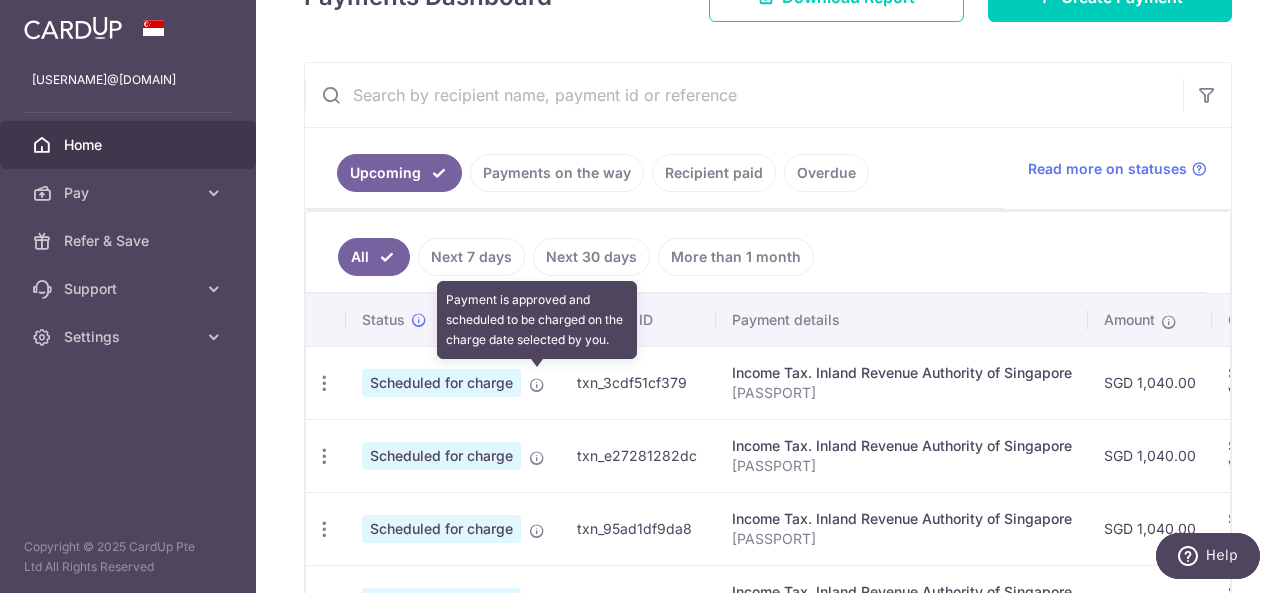 click at bounding box center (537, 385) 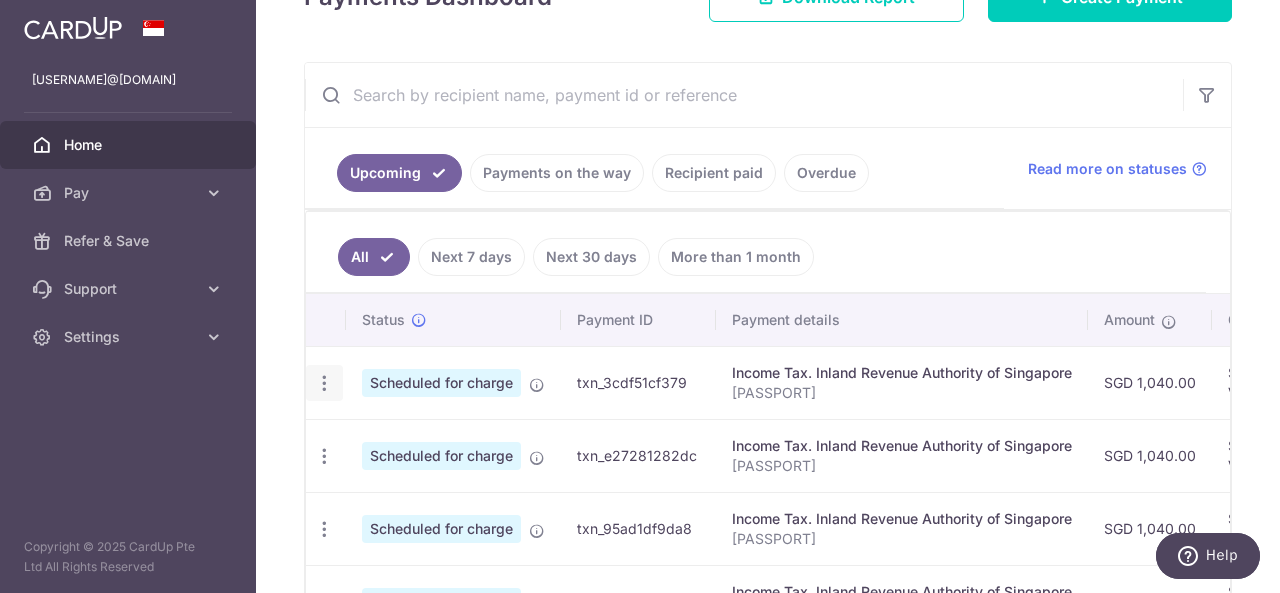 click on "Update payment
Cancel payment" at bounding box center (324, 383) 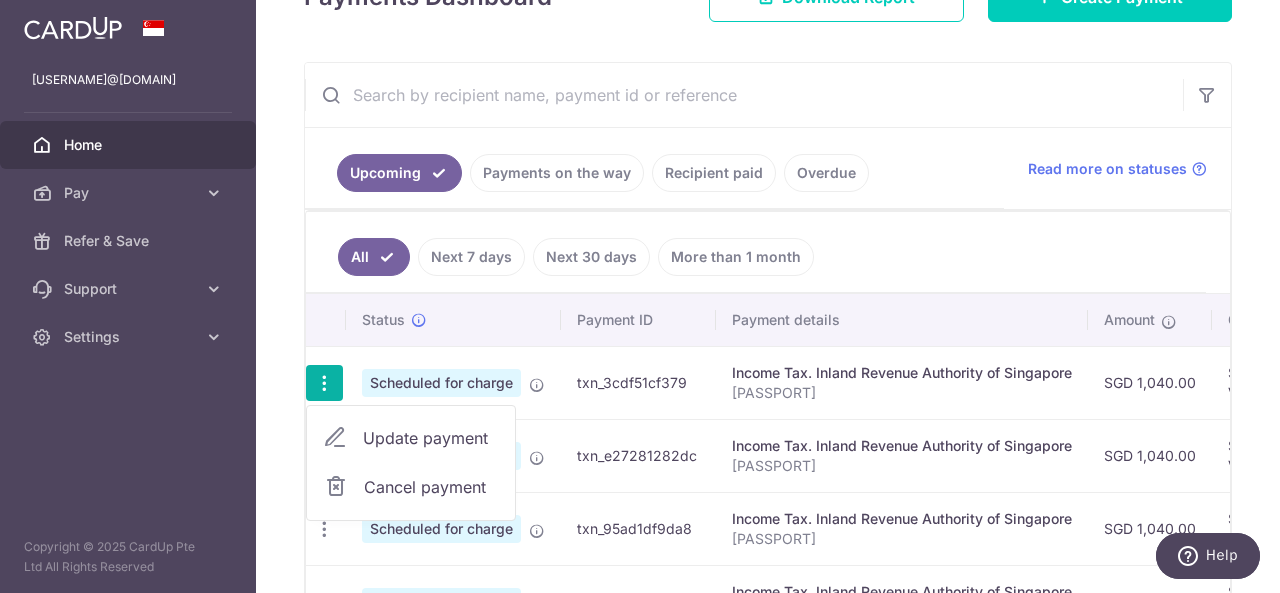 click on "Update payment" at bounding box center (431, 438) 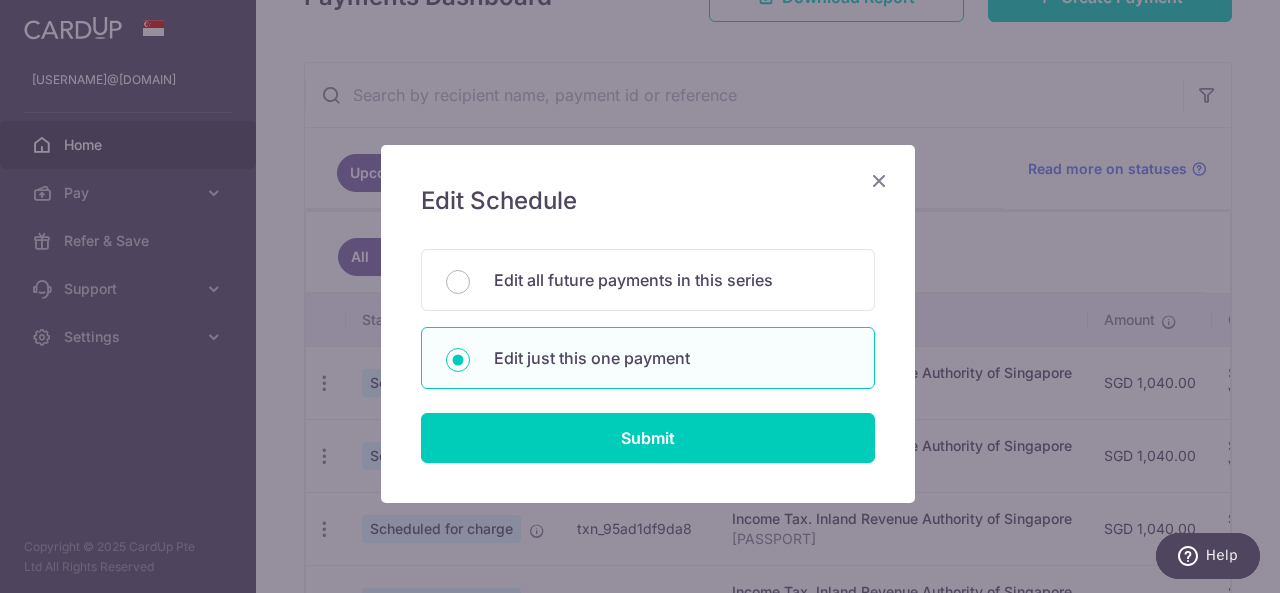 click at bounding box center [879, 180] 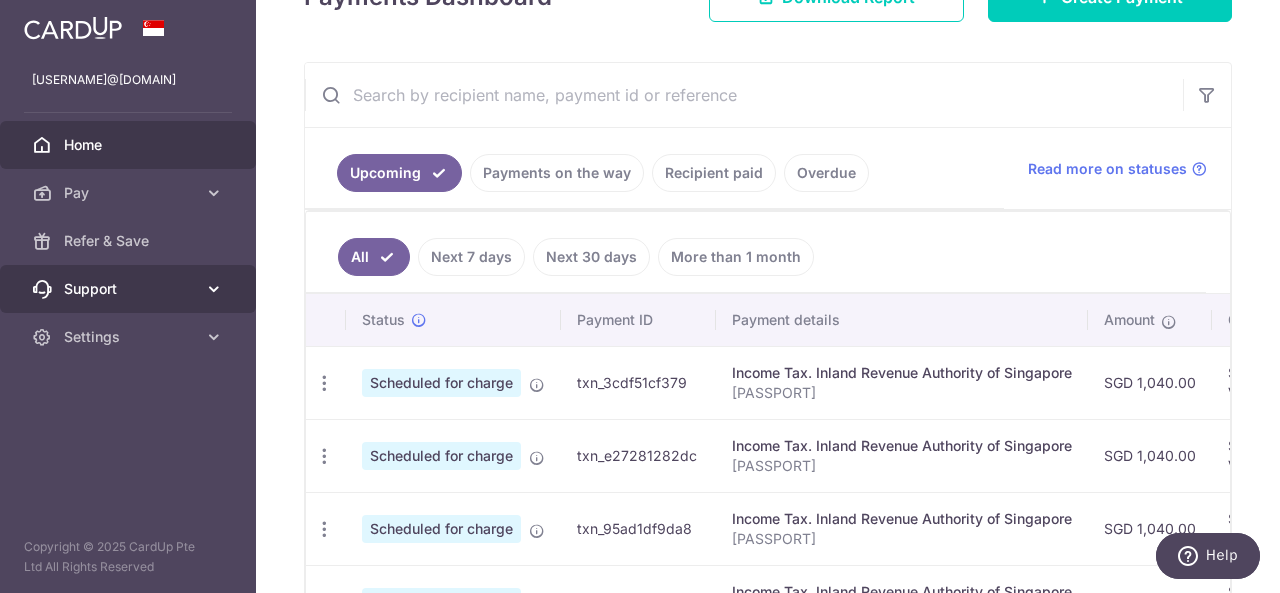 click on "Support" at bounding box center (130, 289) 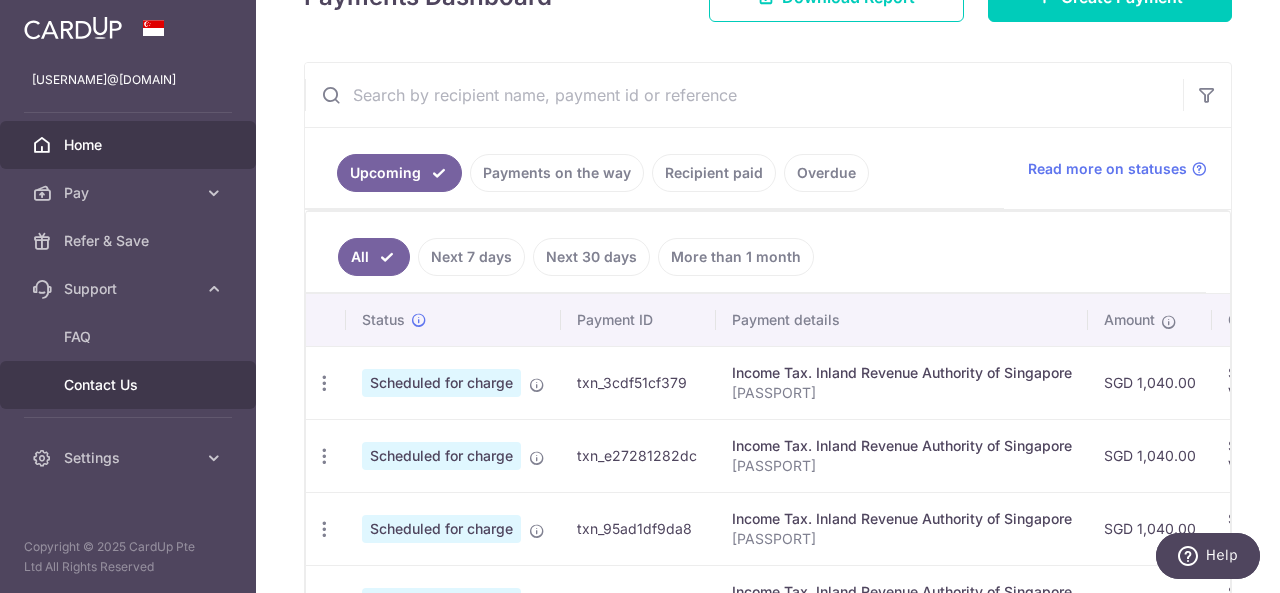 click on "Contact Us" at bounding box center (130, 385) 